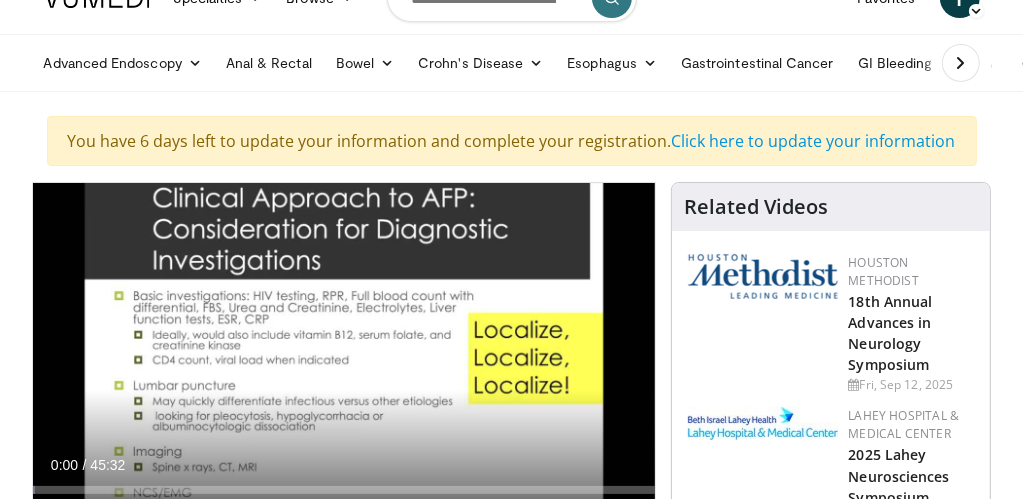 scroll, scrollTop: 100, scrollLeft: 0, axis: vertical 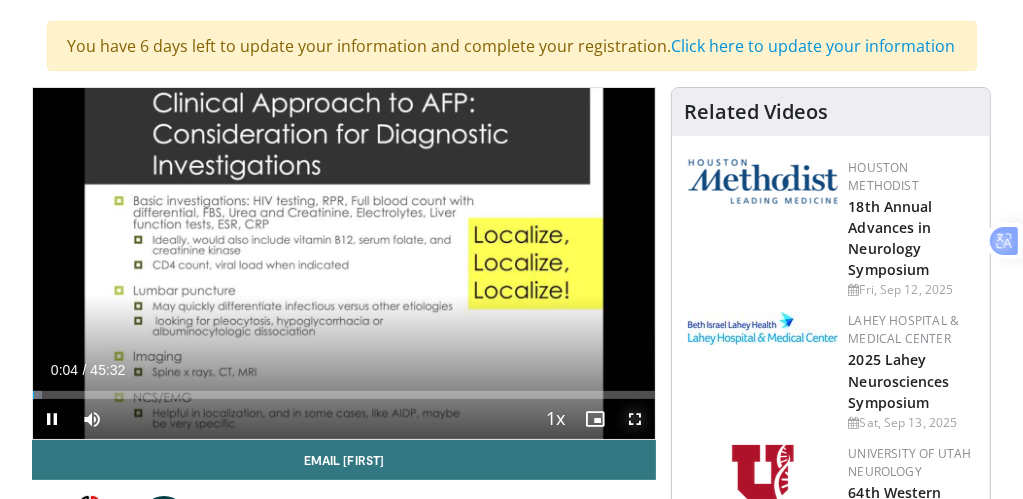 click at bounding box center [635, 419] 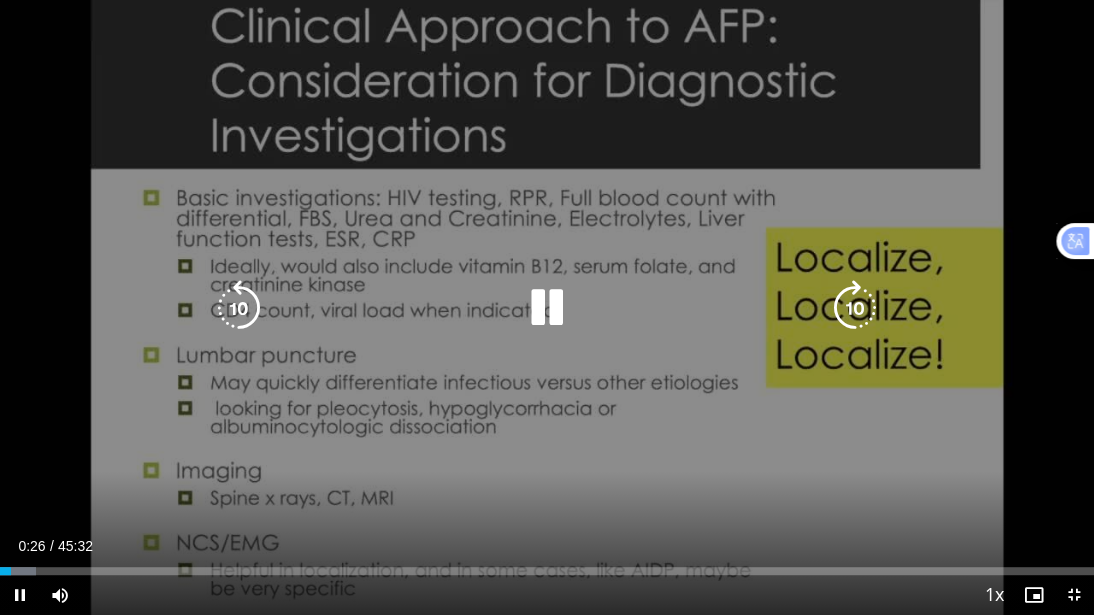 click at bounding box center (547, 308) 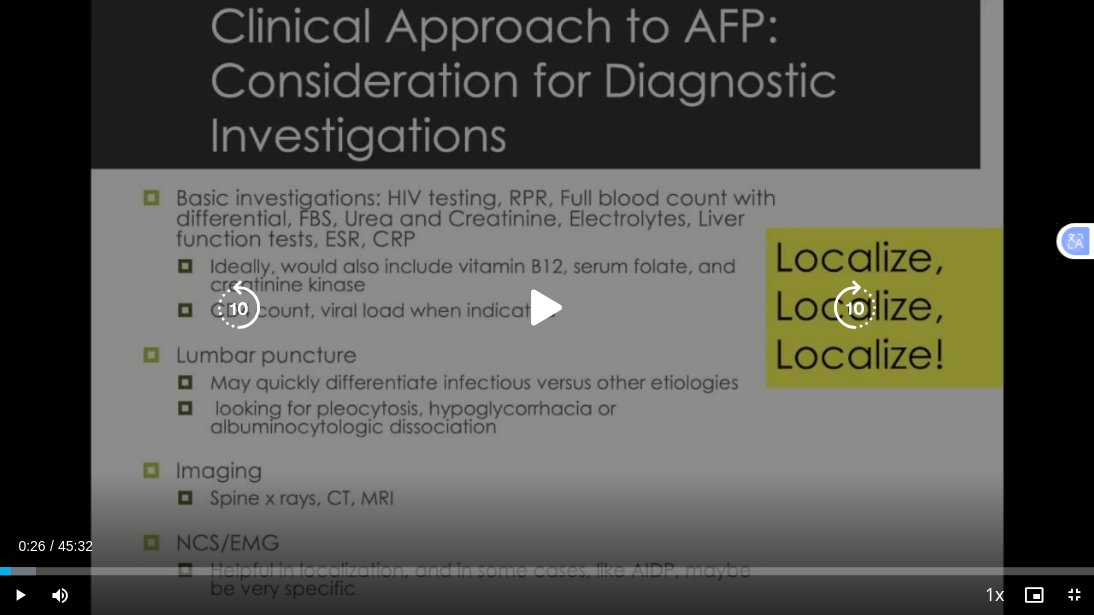 click at bounding box center [547, 308] 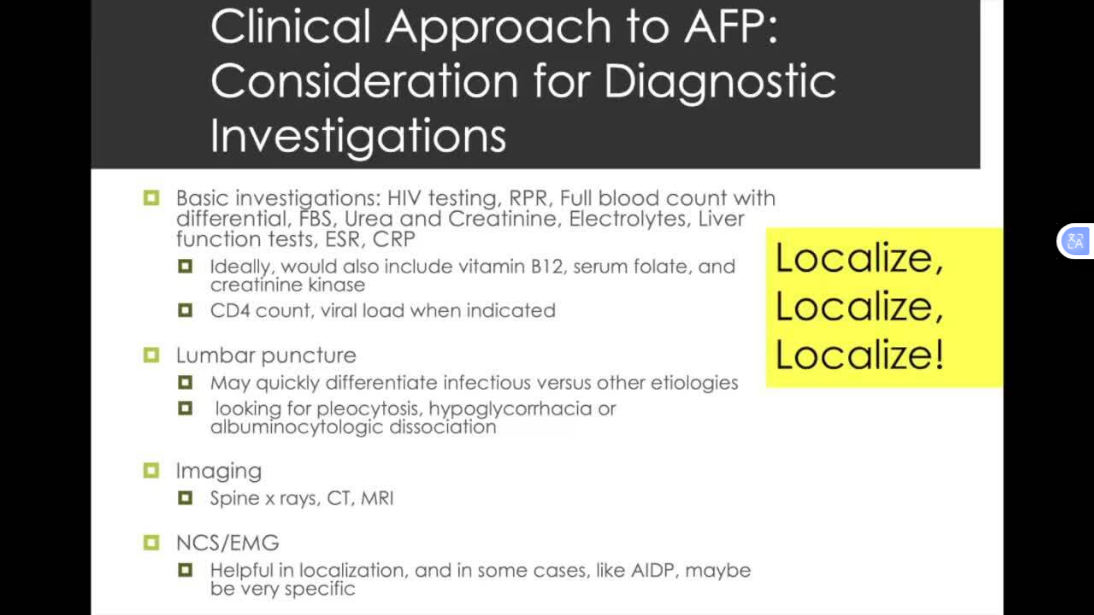type 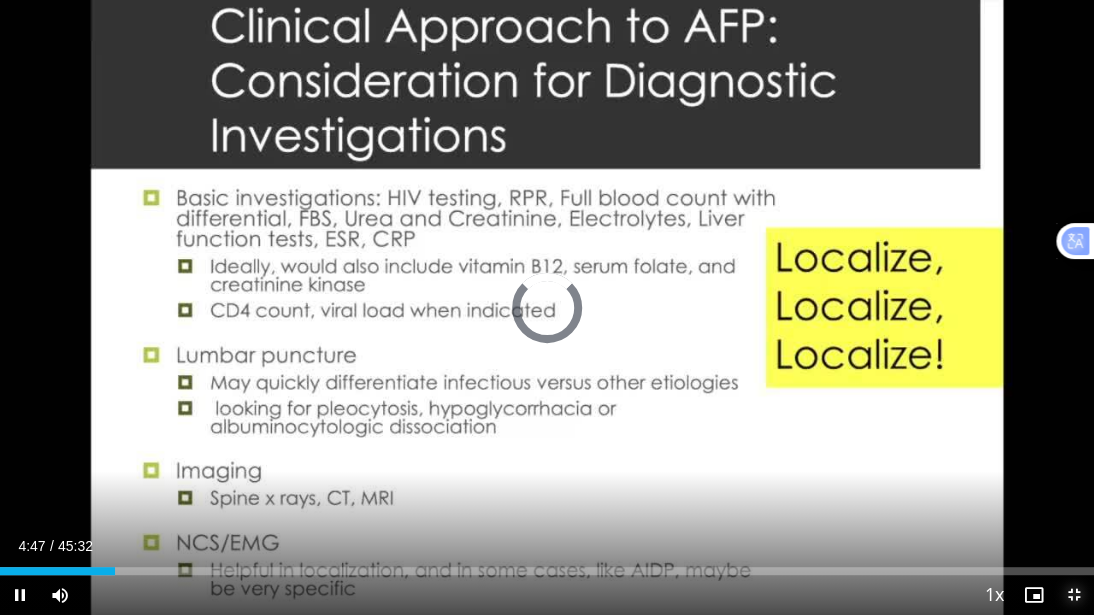 click at bounding box center (1074, 595) 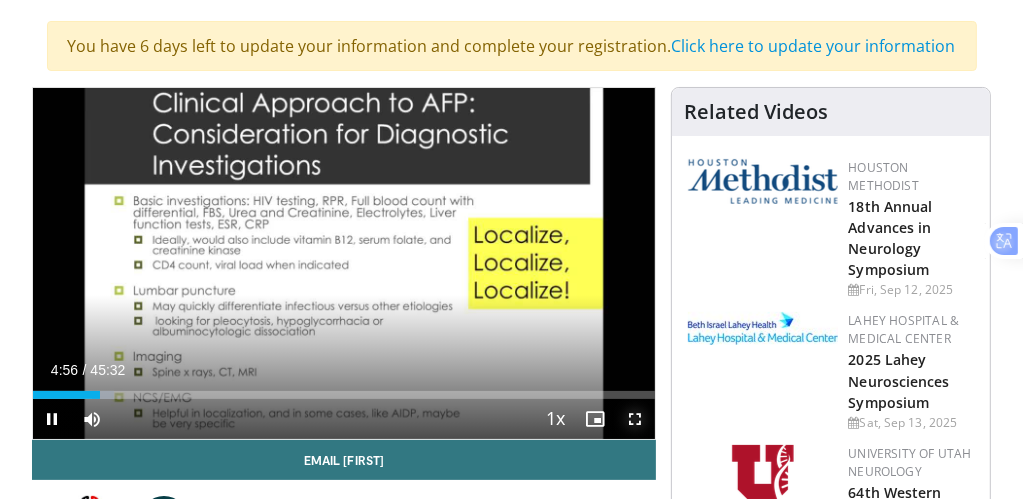click at bounding box center (635, 419) 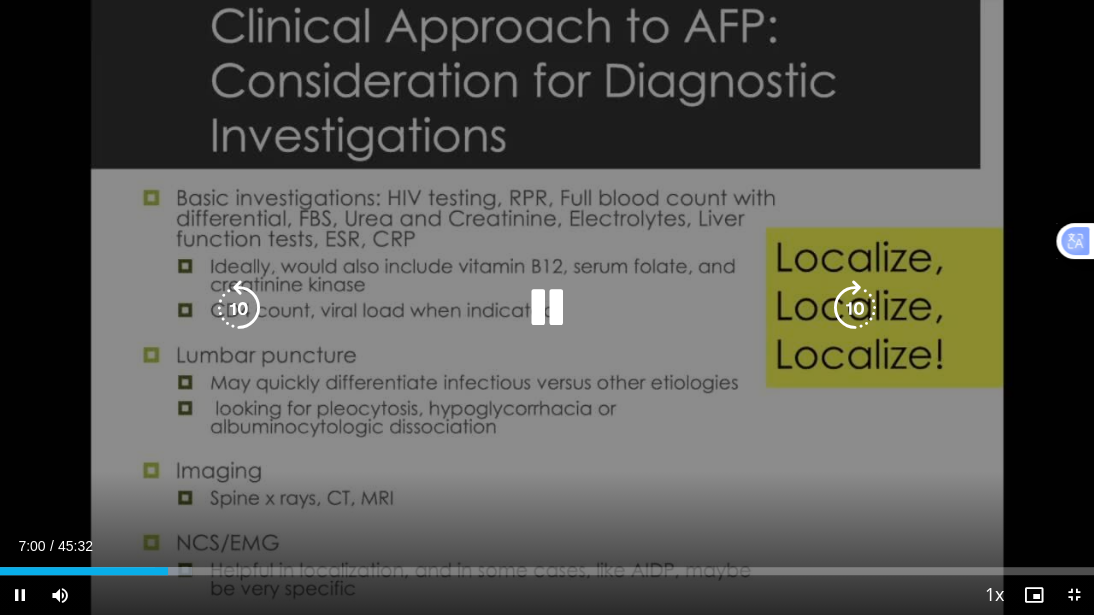 click at bounding box center [547, 308] 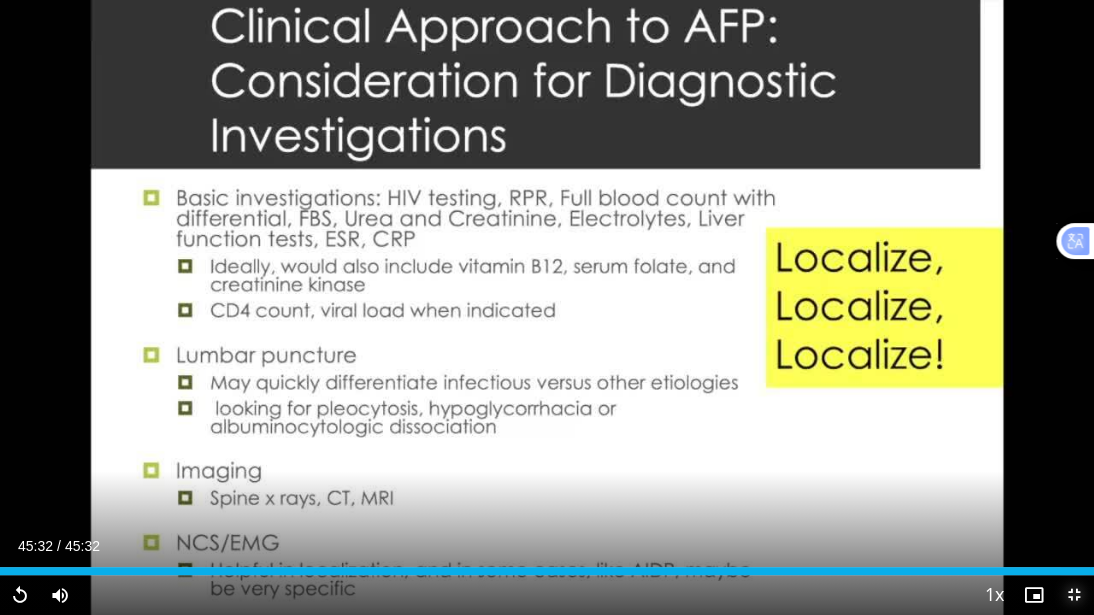 click at bounding box center [1074, 595] 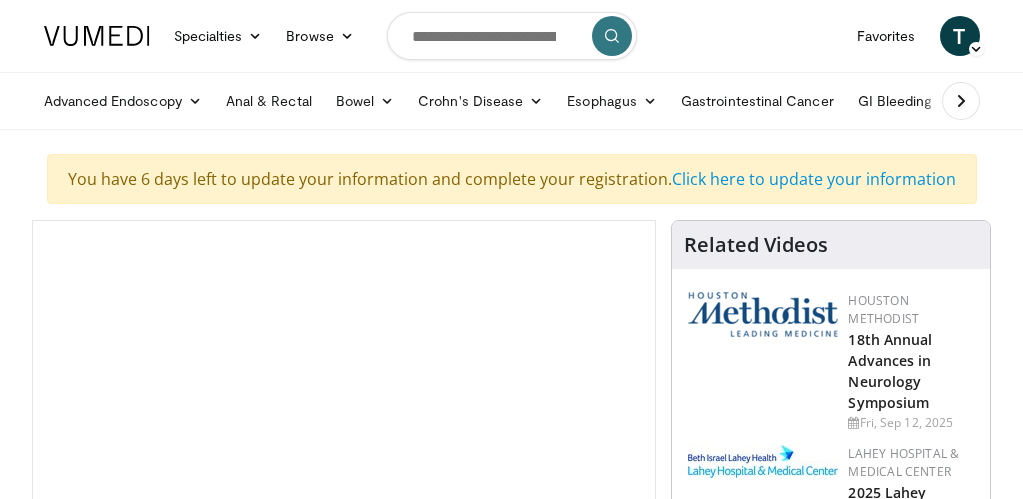scroll, scrollTop: 0, scrollLeft: 0, axis: both 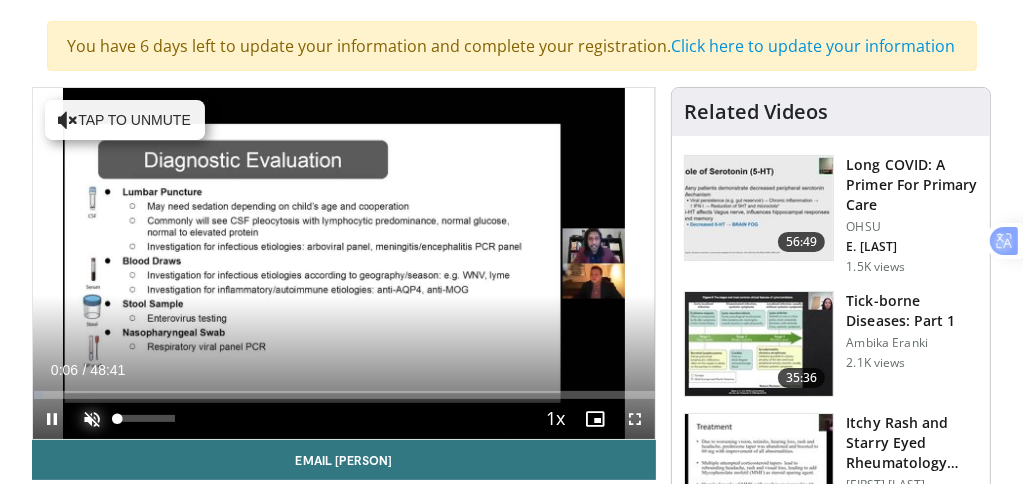 click at bounding box center (93, 419) 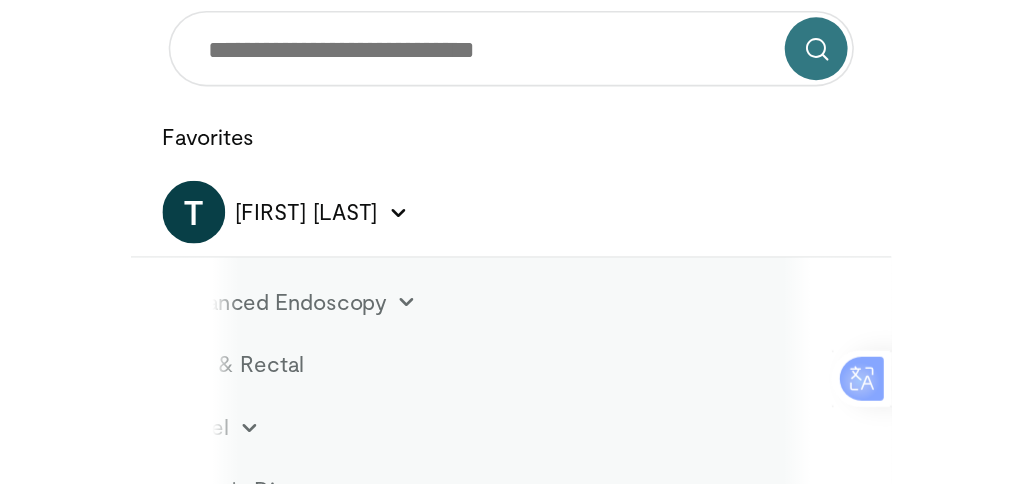 scroll, scrollTop: 191, scrollLeft: 0, axis: vertical 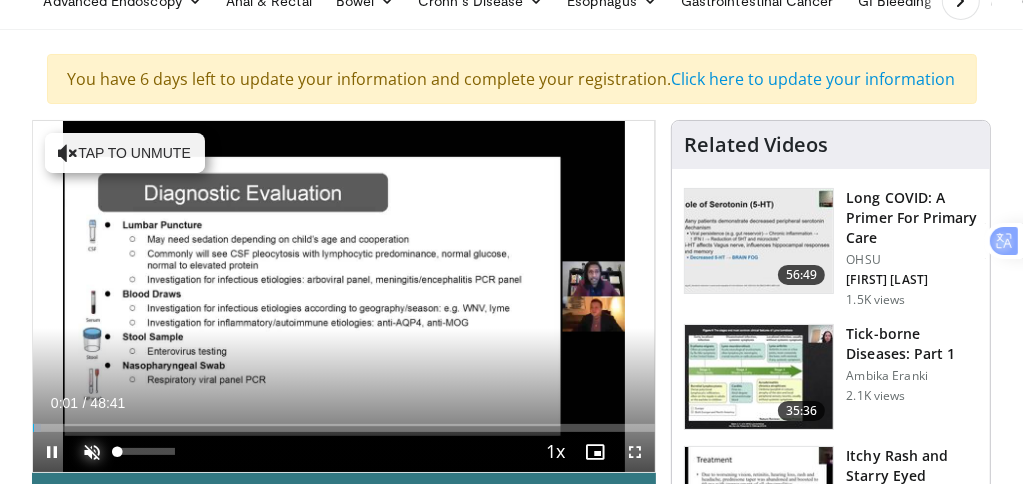 click at bounding box center [93, 452] 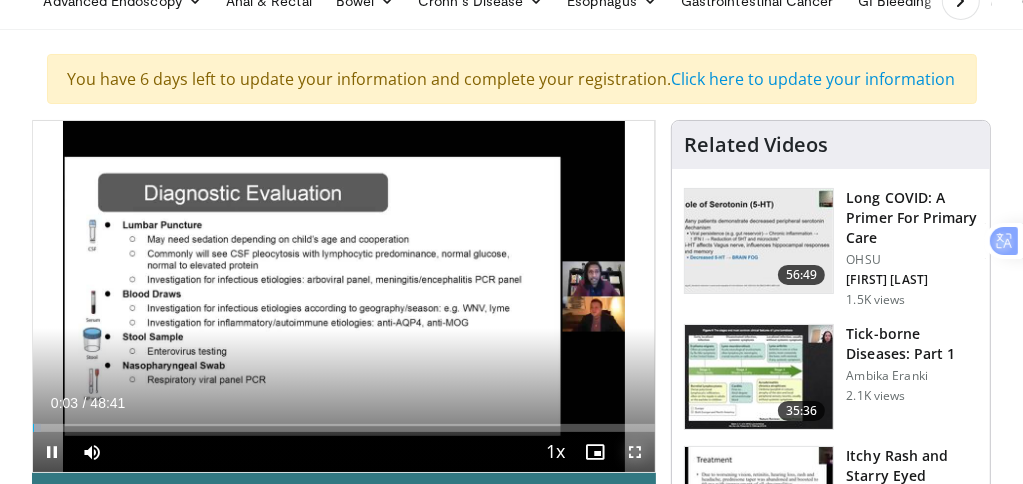 click at bounding box center (635, 452) 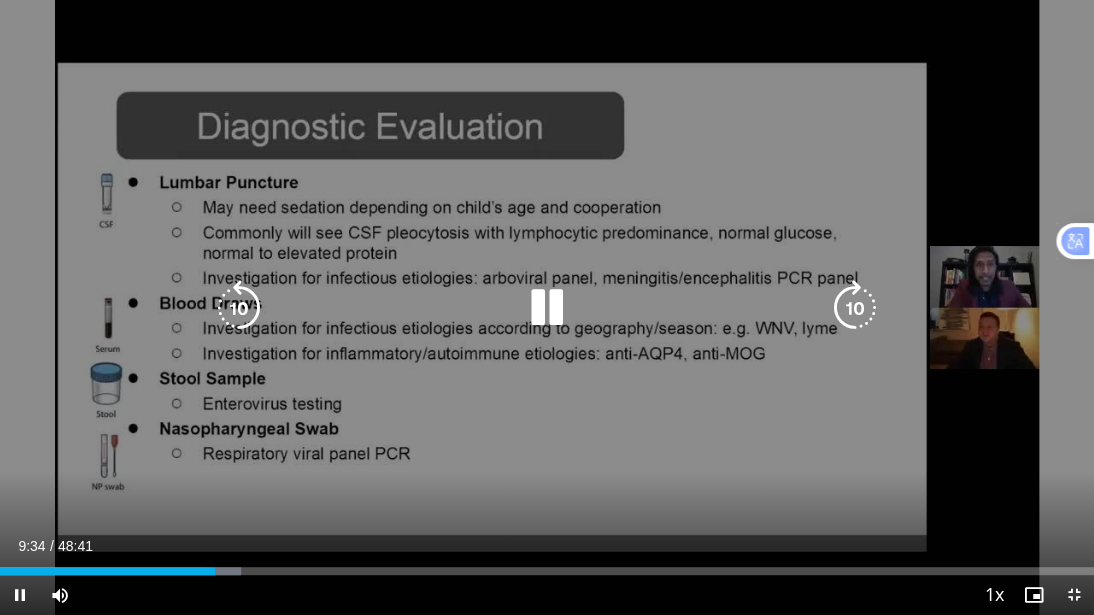 click on "10 seconds
Tap to unmute" at bounding box center (547, 307) 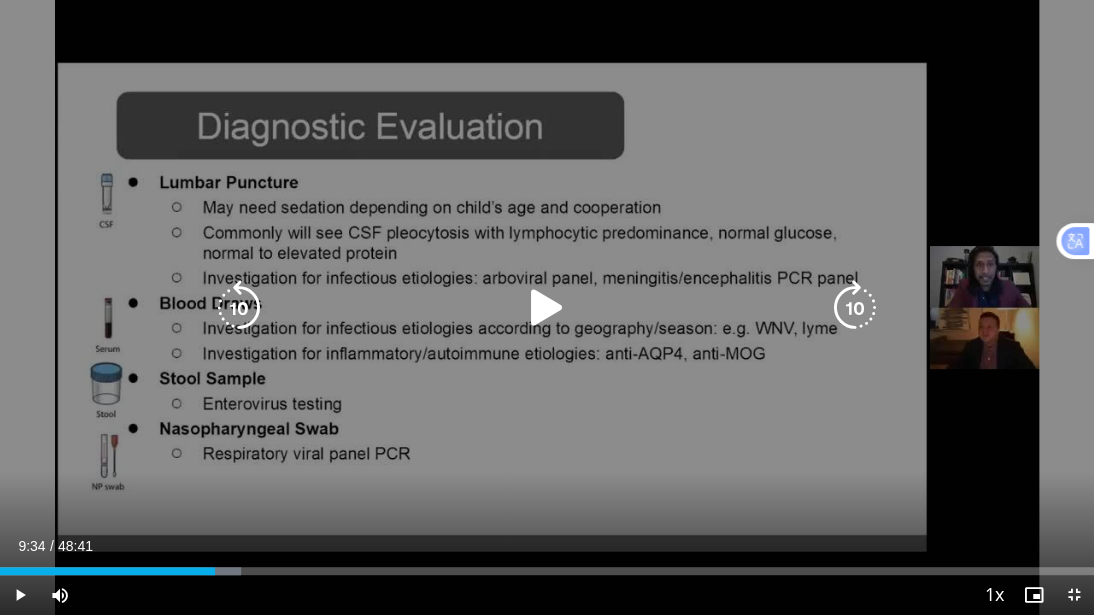 click on "10 seconds
Tap to unmute" at bounding box center [547, 307] 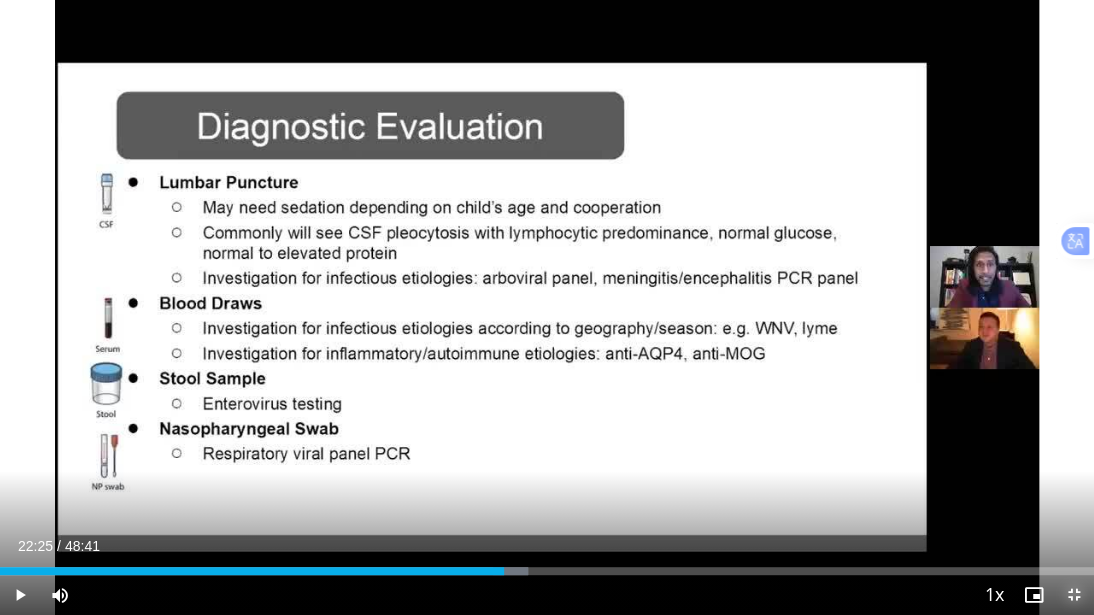 click at bounding box center (1074, 595) 